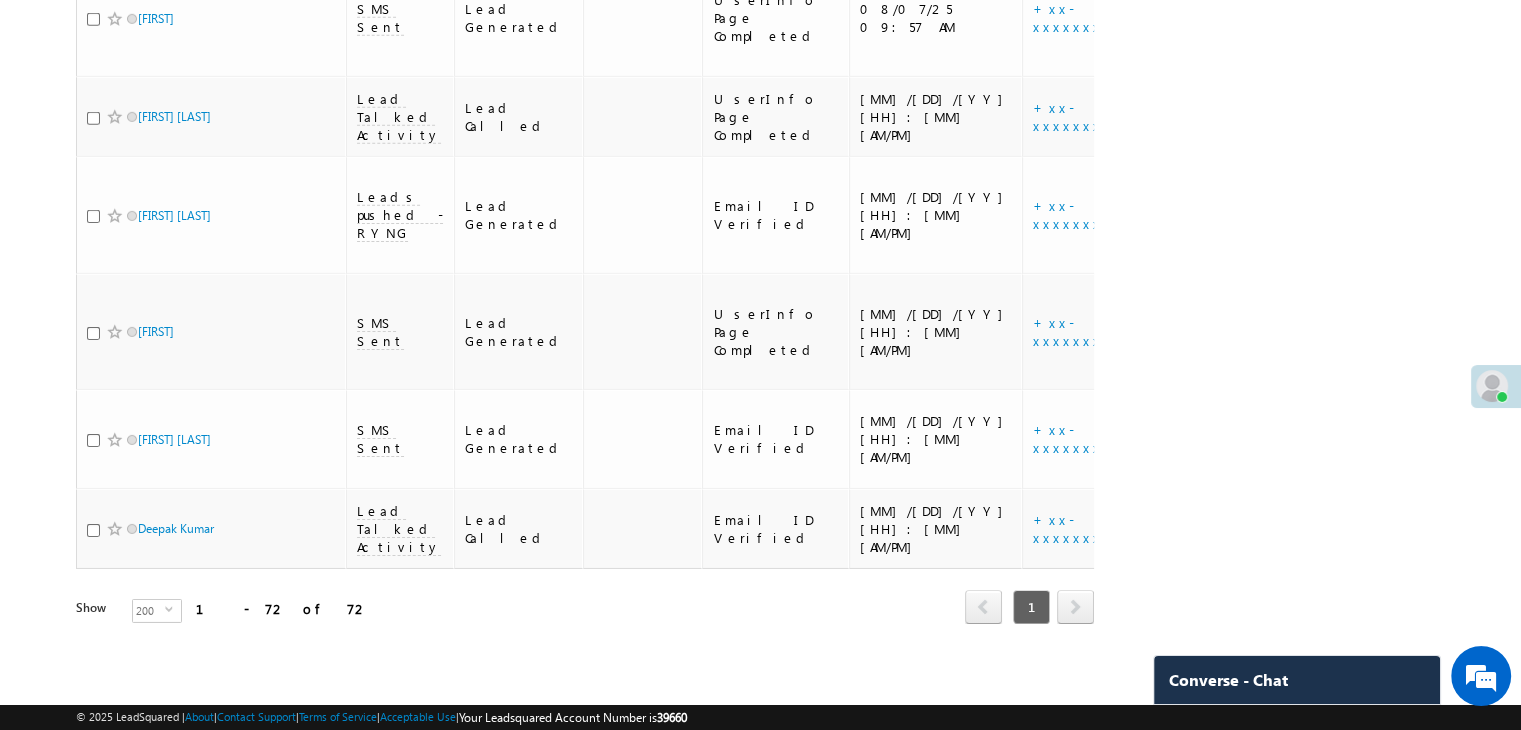 scroll, scrollTop: 0, scrollLeft: 0, axis: both 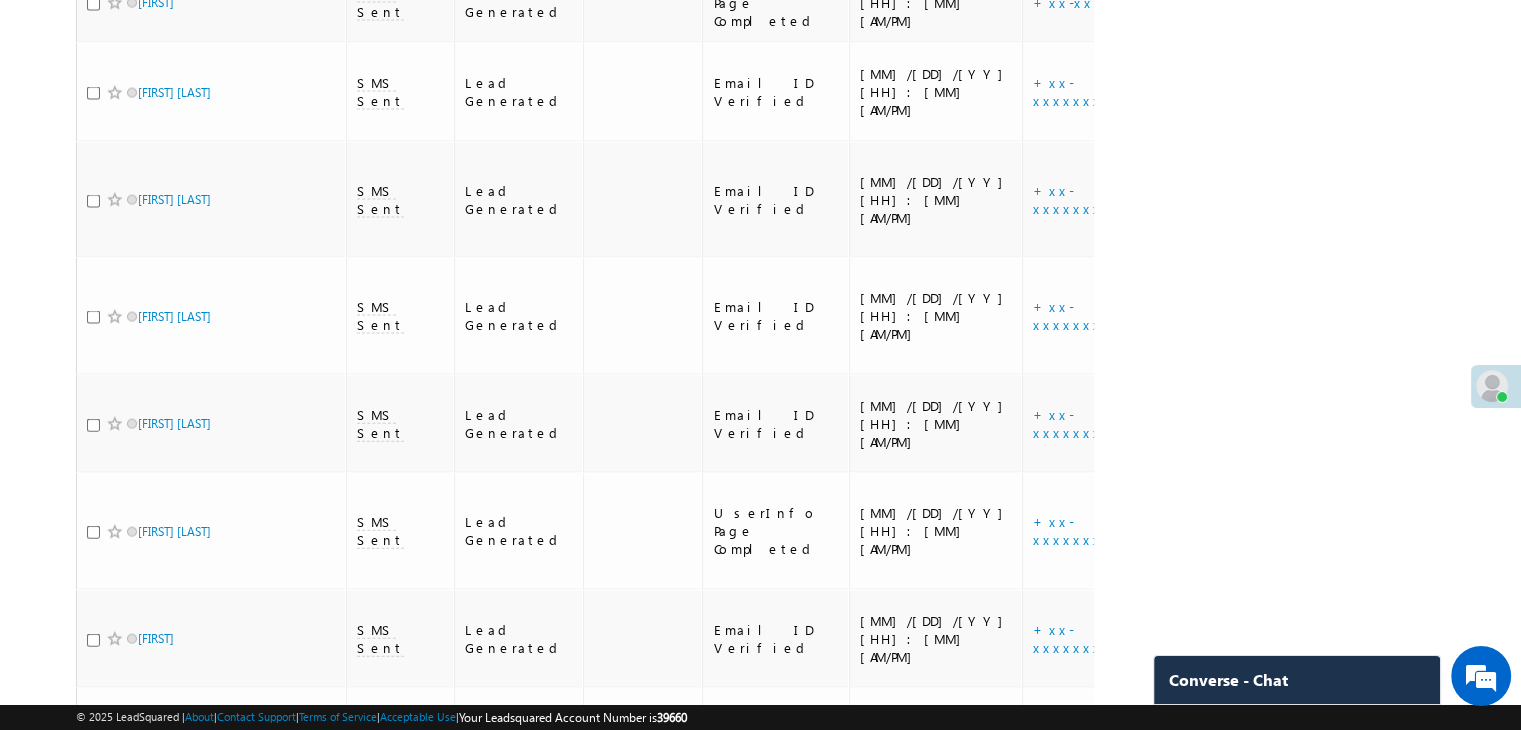 click at bounding box center (1492, 386) 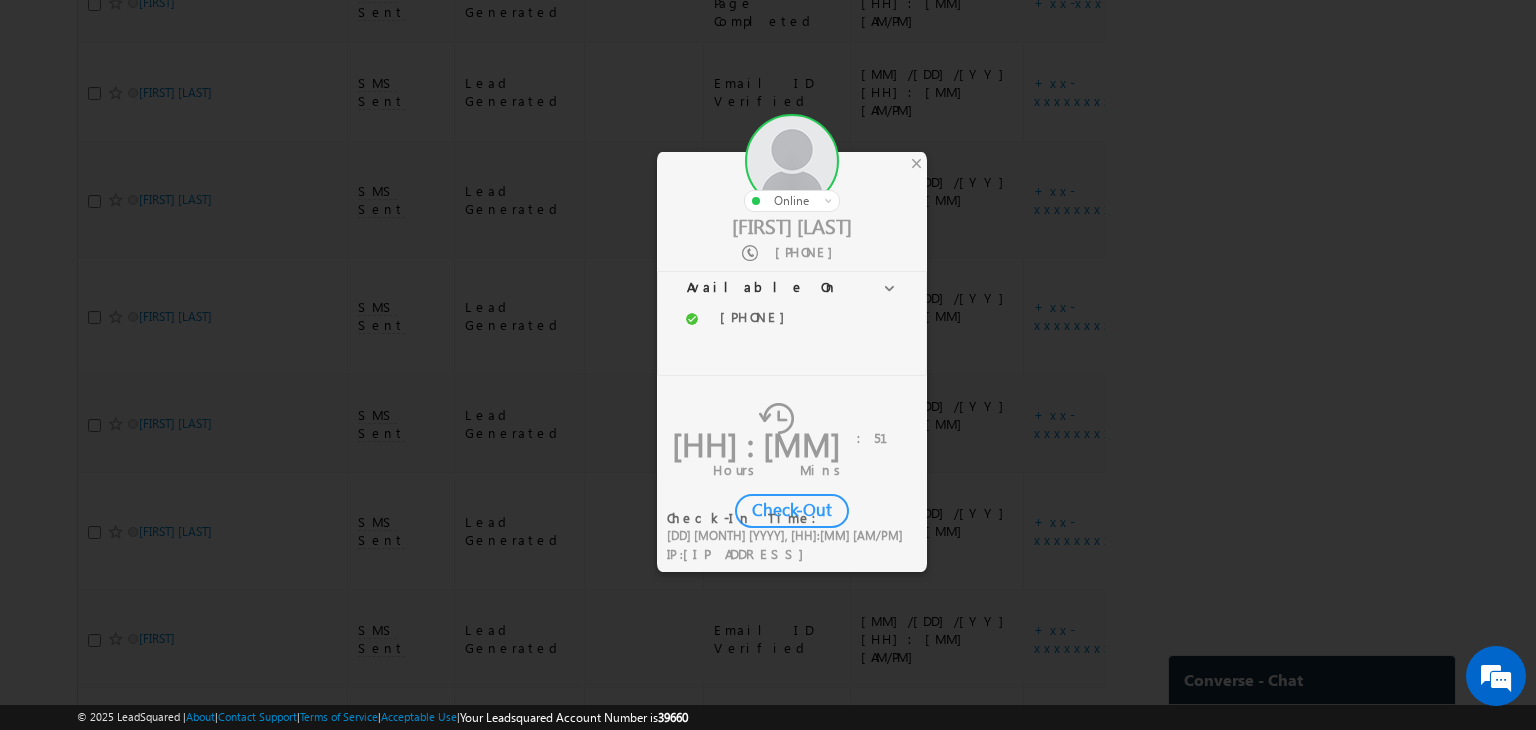 click on "Check-Out" at bounding box center (792, 511) 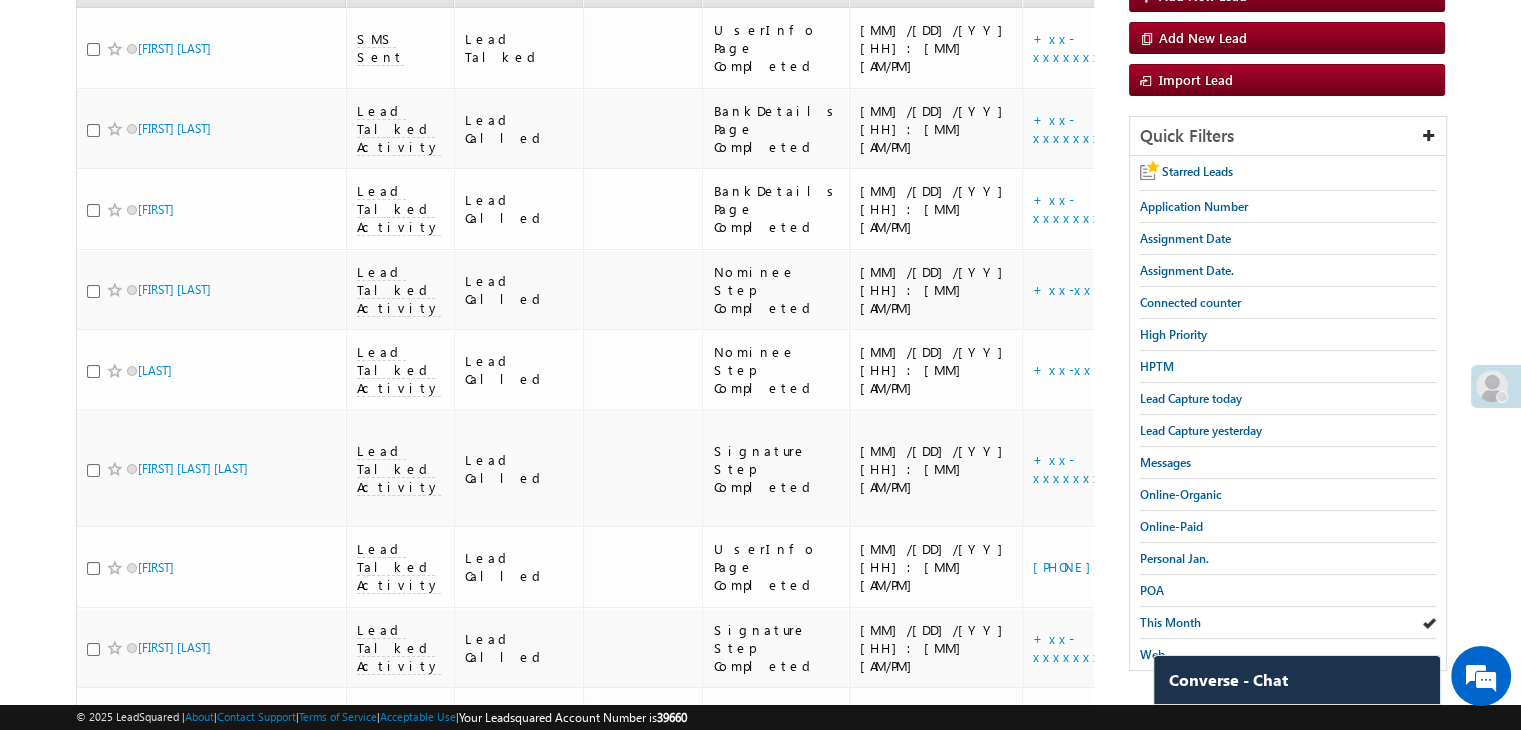 scroll, scrollTop: 0, scrollLeft: 0, axis: both 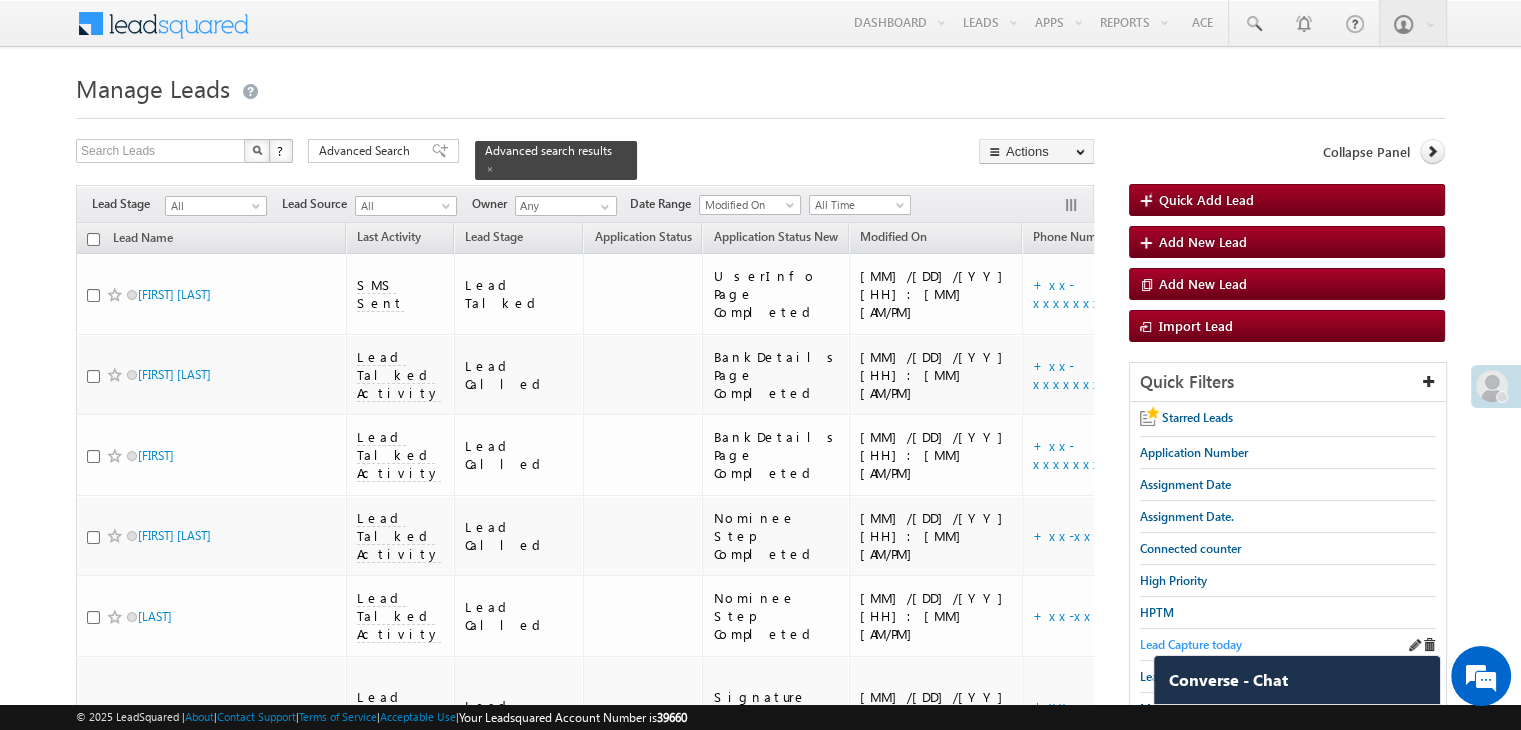 click on "Lead Capture today" at bounding box center [1191, 644] 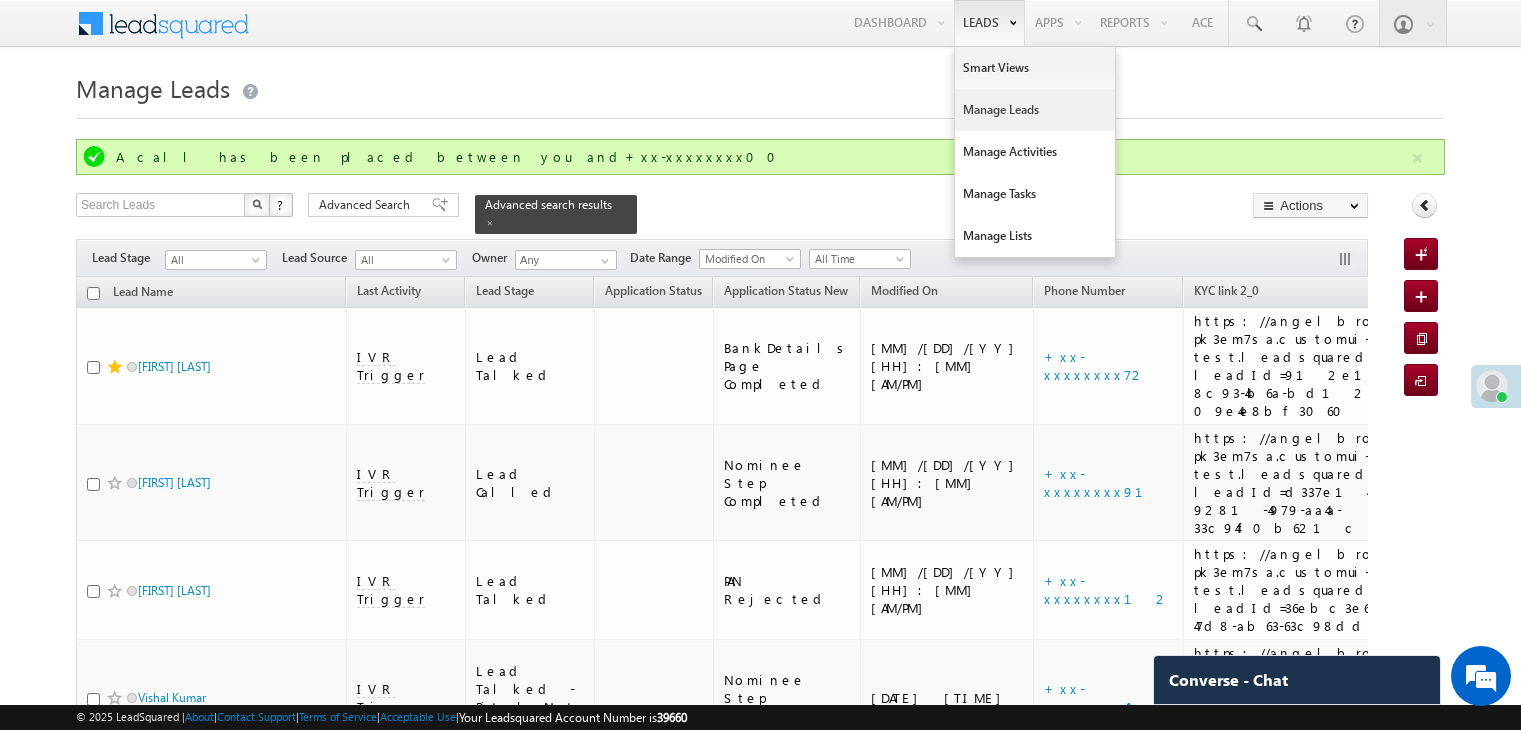 scroll, scrollTop: 0, scrollLeft: 0, axis: both 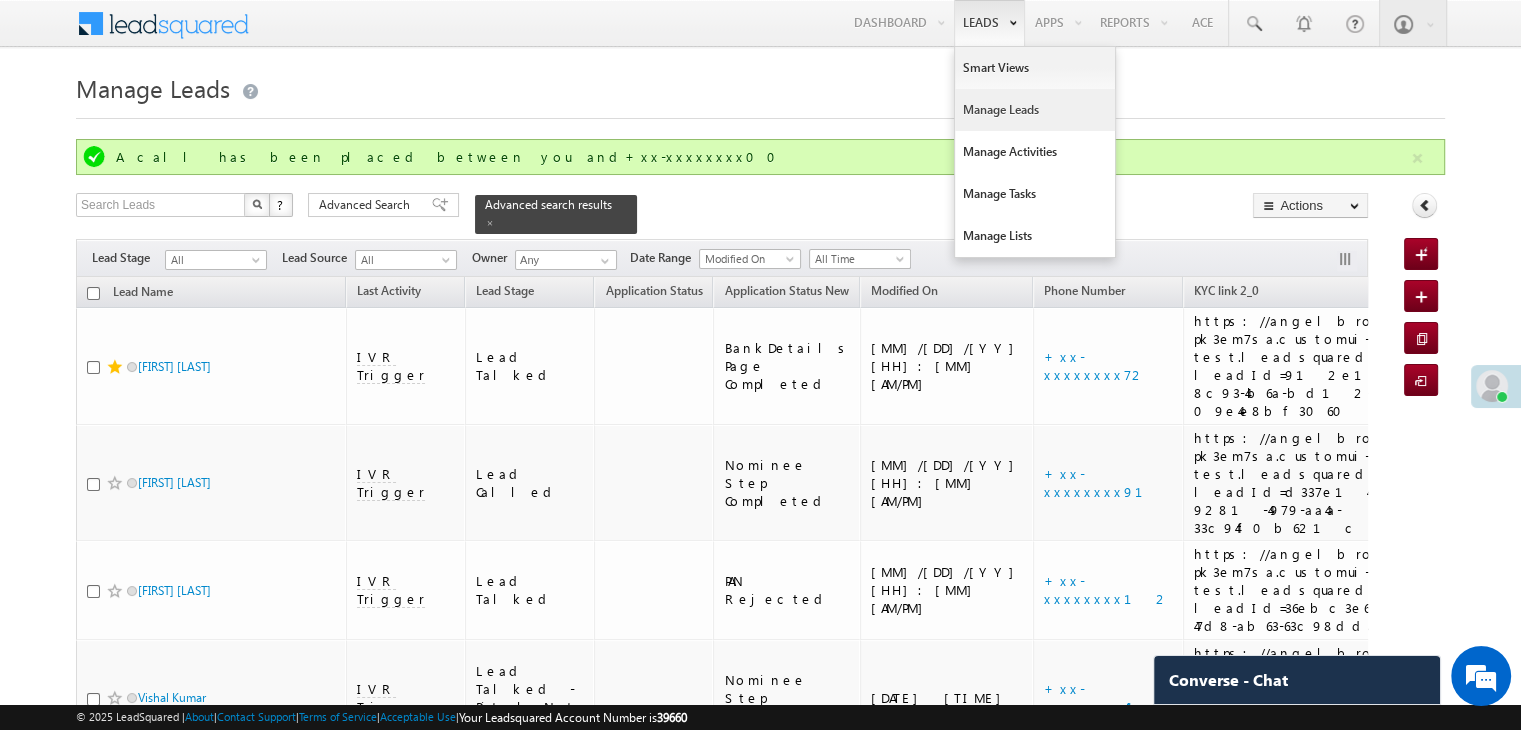 click on "Manage Leads" at bounding box center [1035, 110] 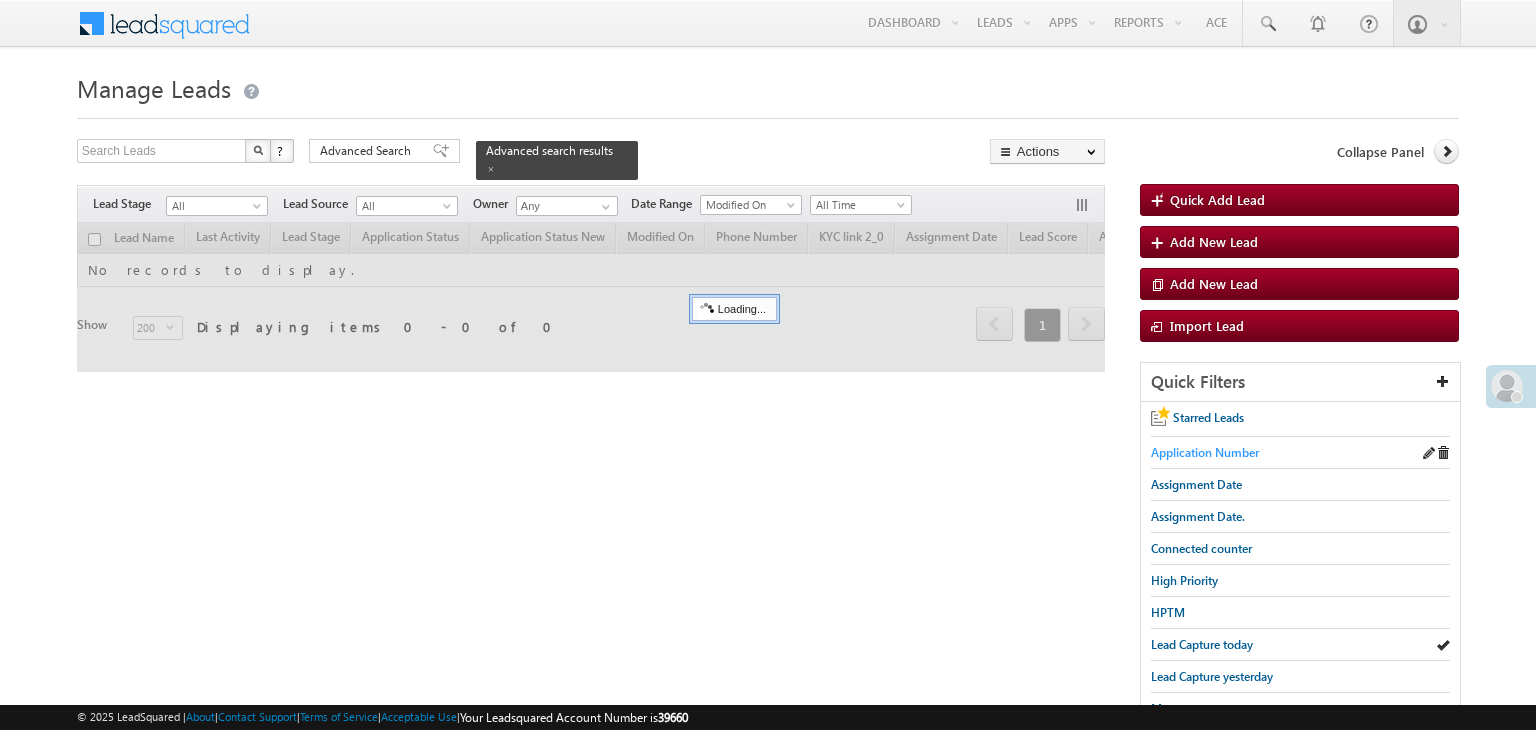 click on "Application Number" at bounding box center [1205, 452] 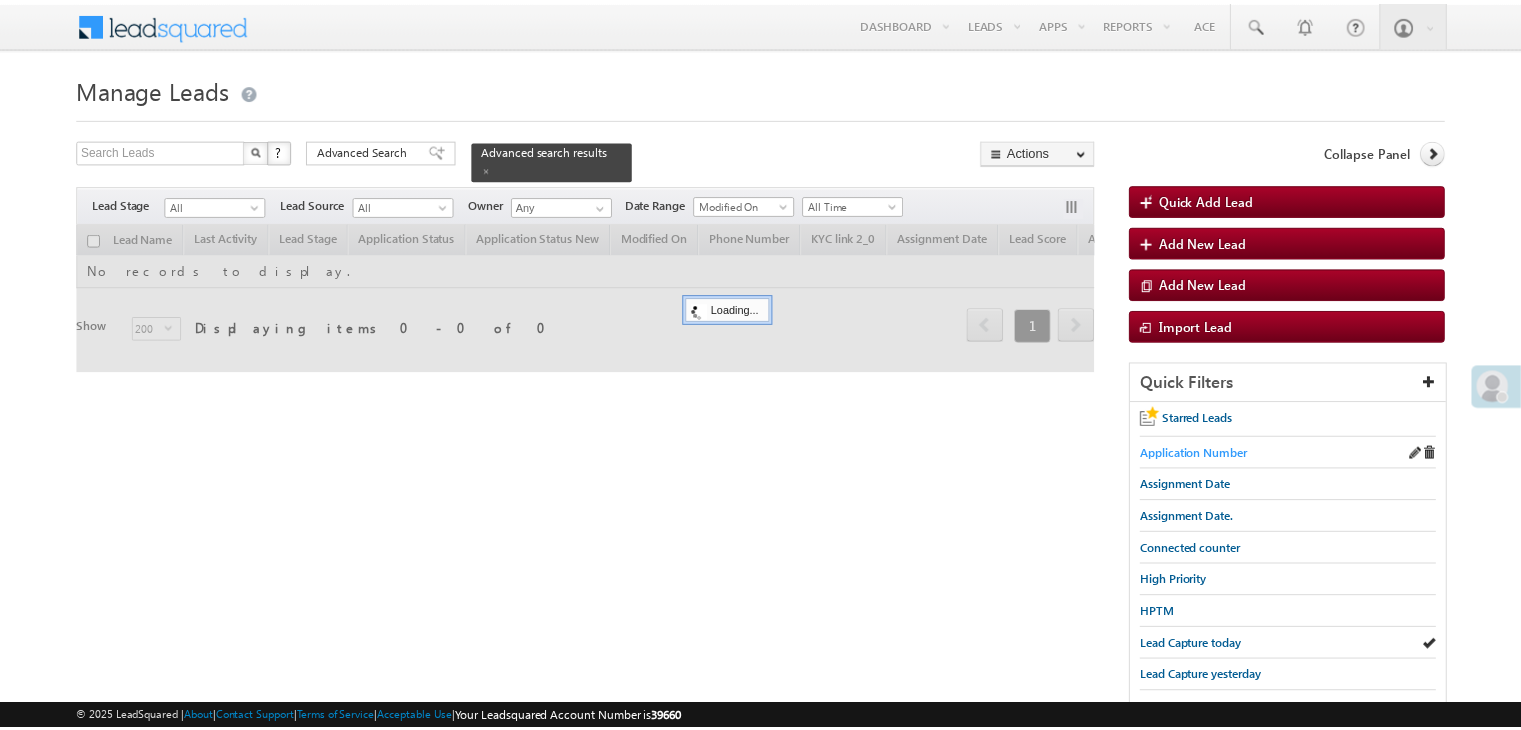 scroll, scrollTop: 0, scrollLeft: 0, axis: both 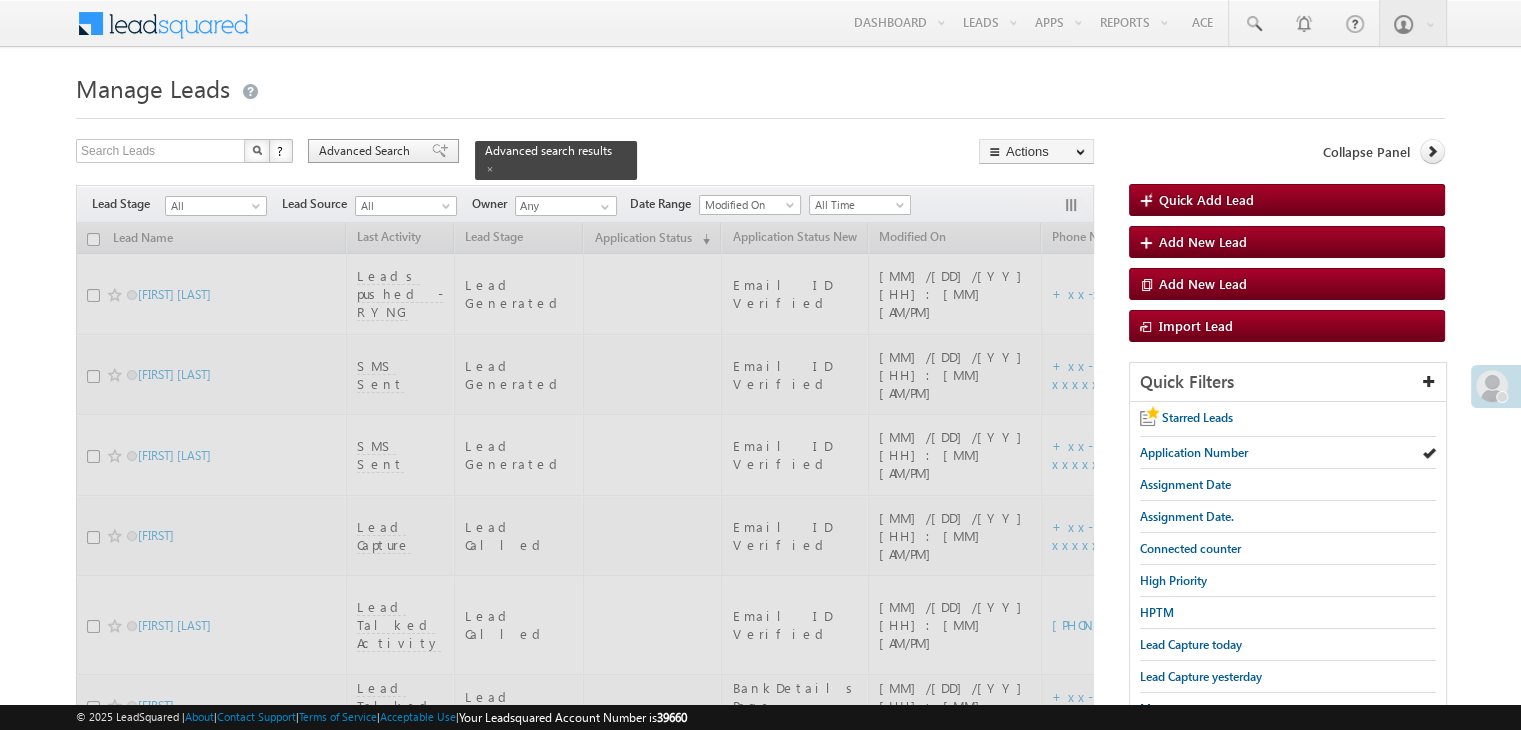 click on "Advanced Search" at bounding box center (367, 151) 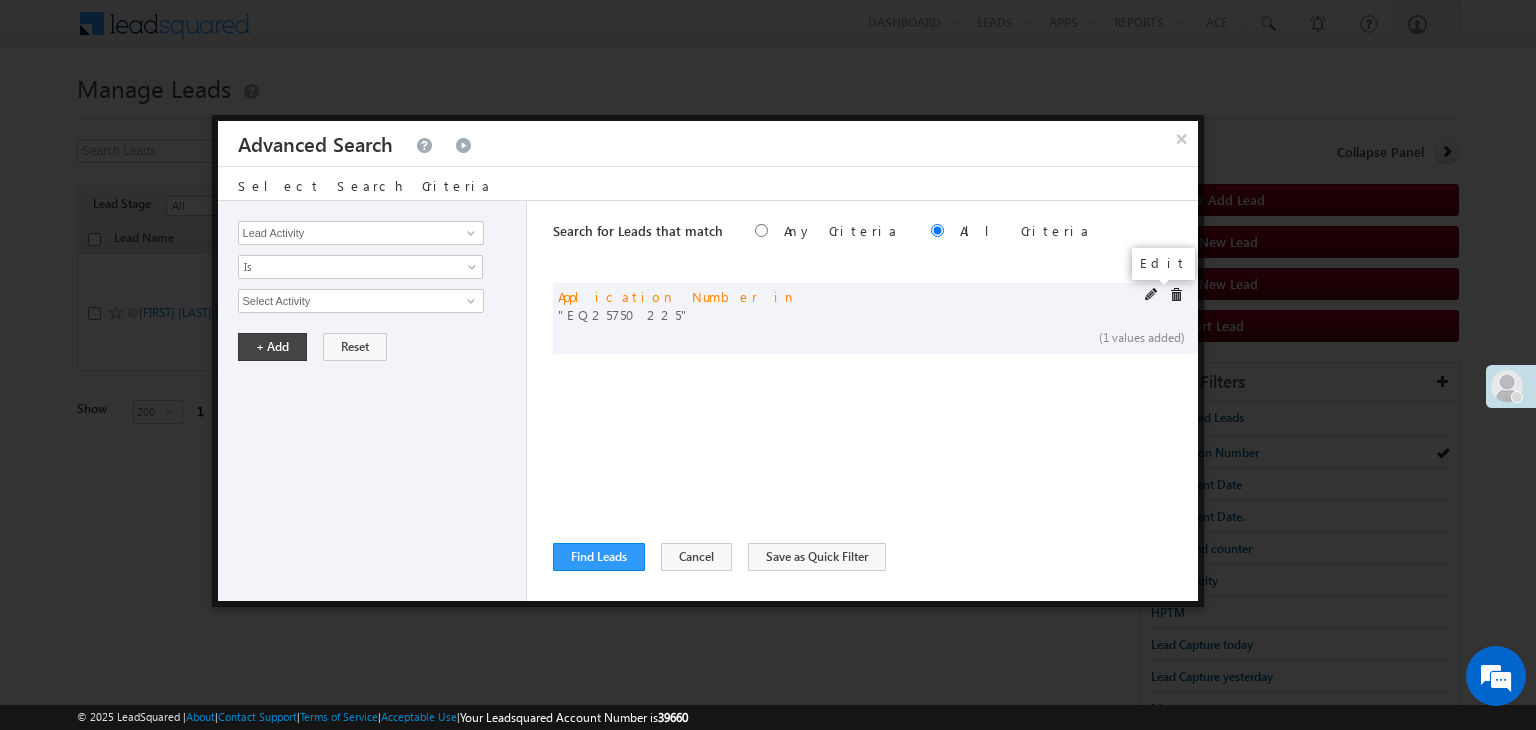 click at bounding box center (1152, 295) 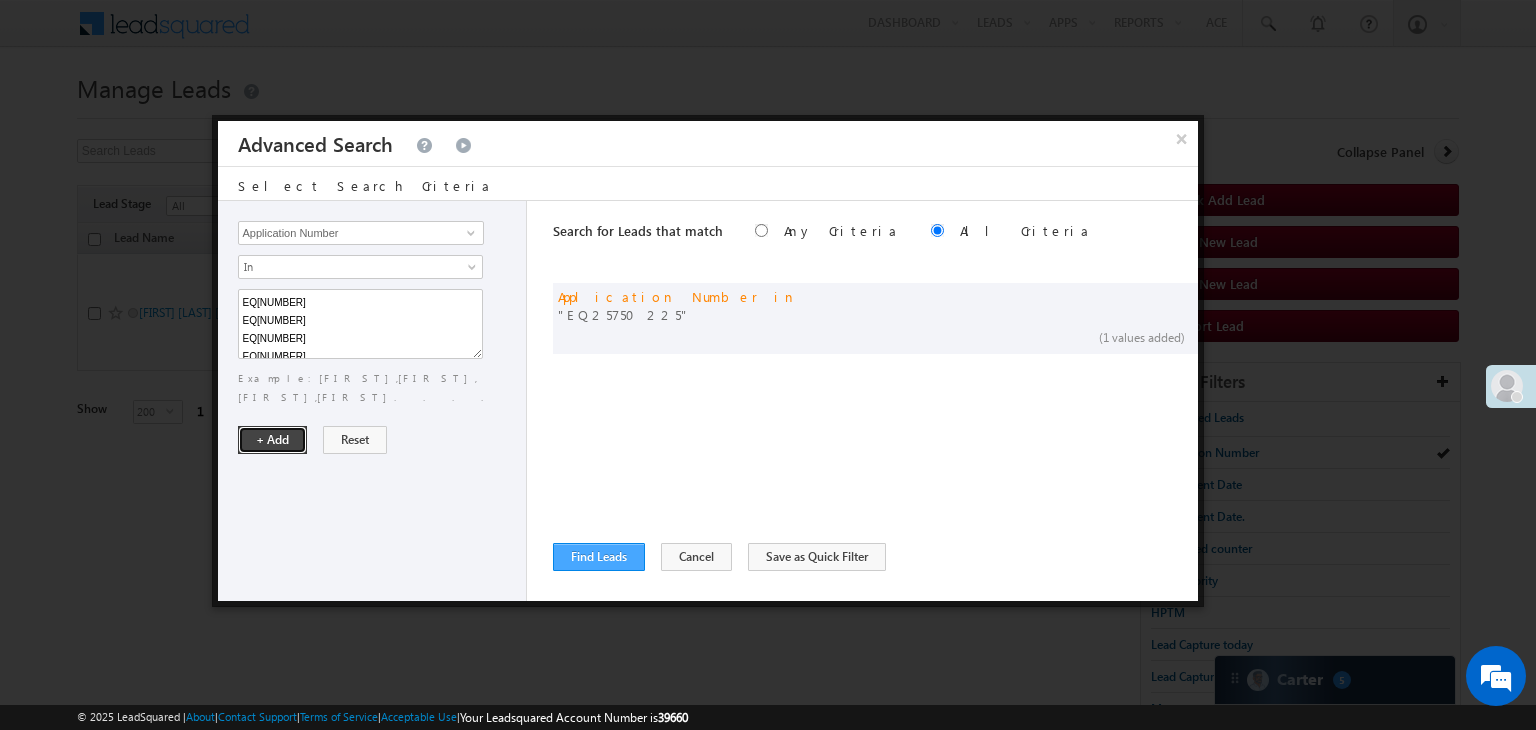 click on "+ Add" at bounding box center (272, 440) 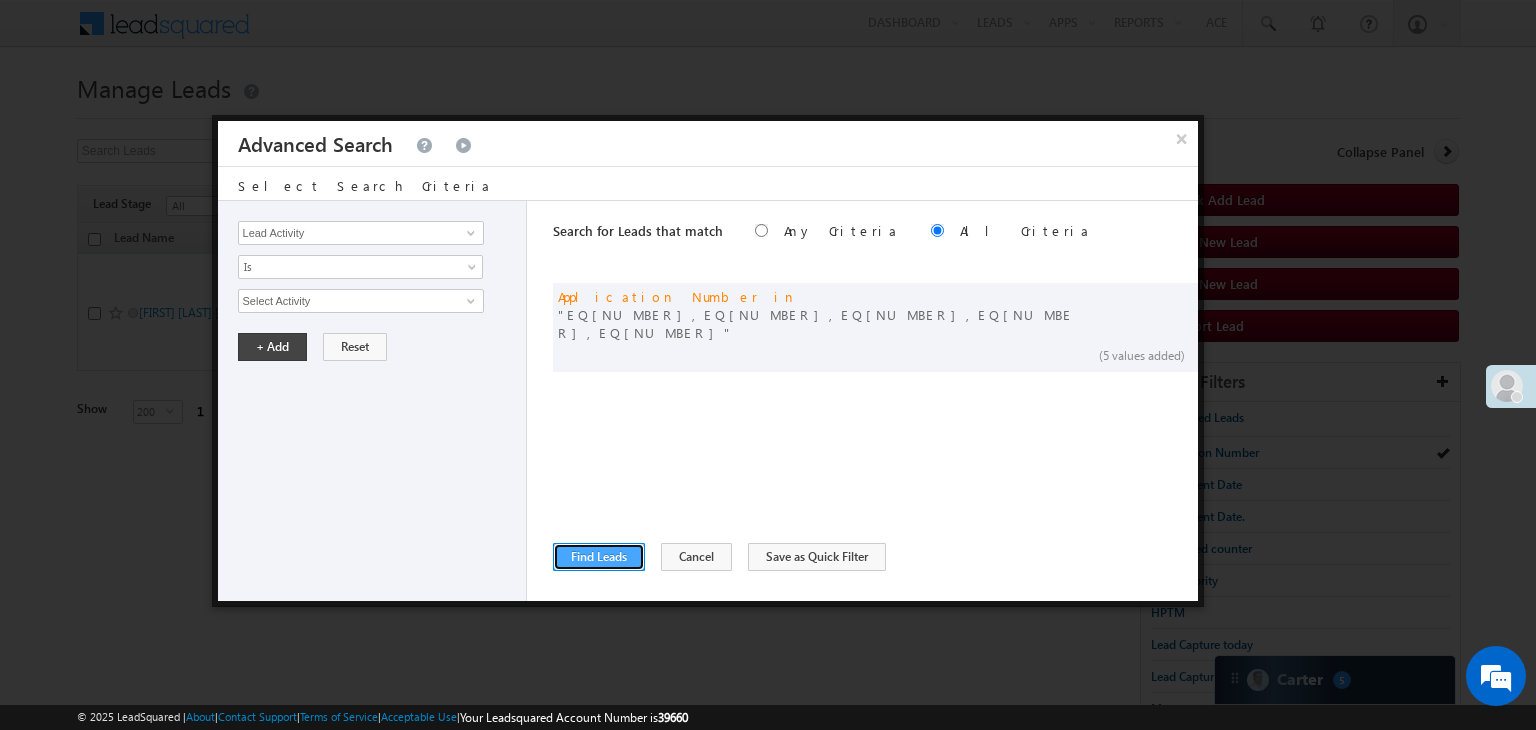 click on "Find Leads" at bounding box center [599, 557] 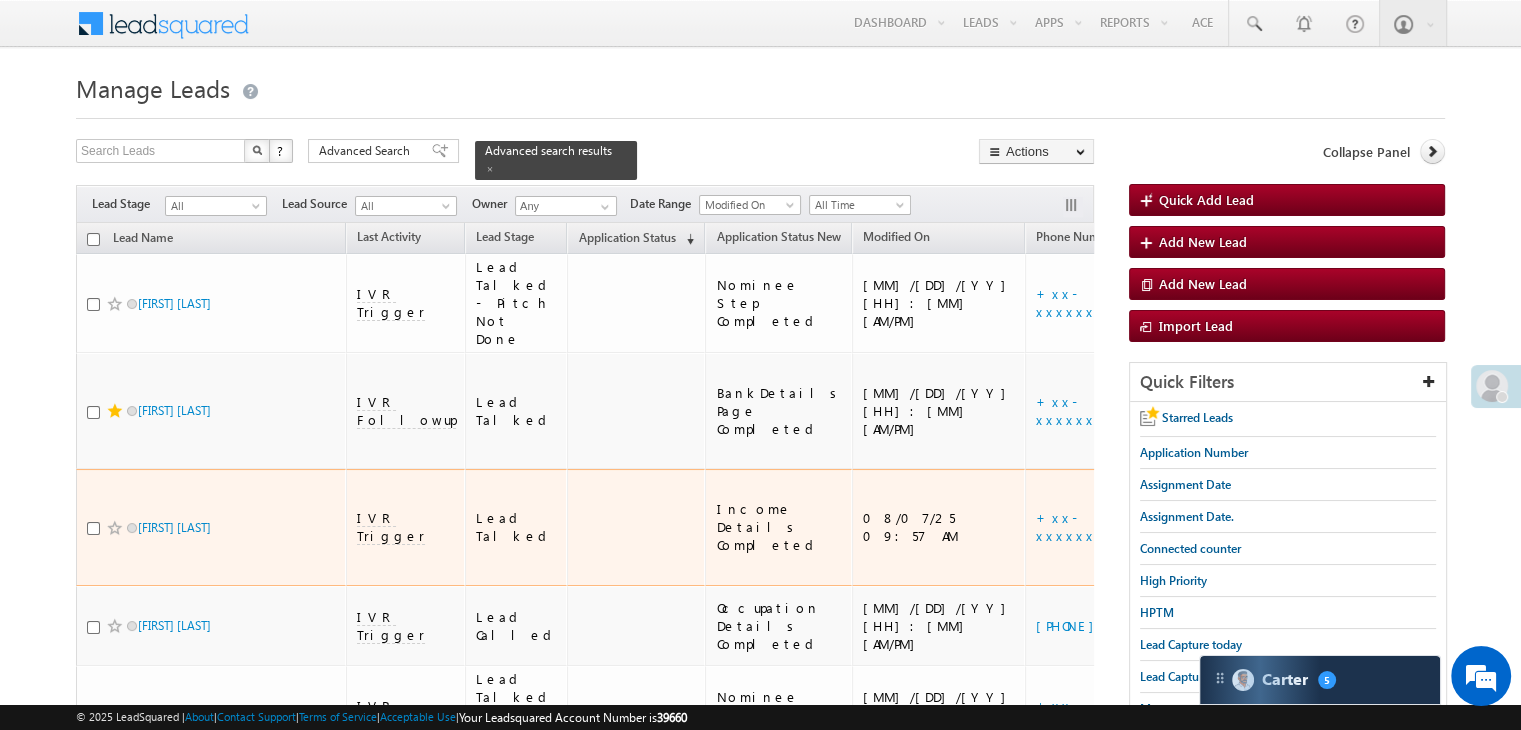 scroll, scrollTop: 0, scrollLeft: 0, axis: both 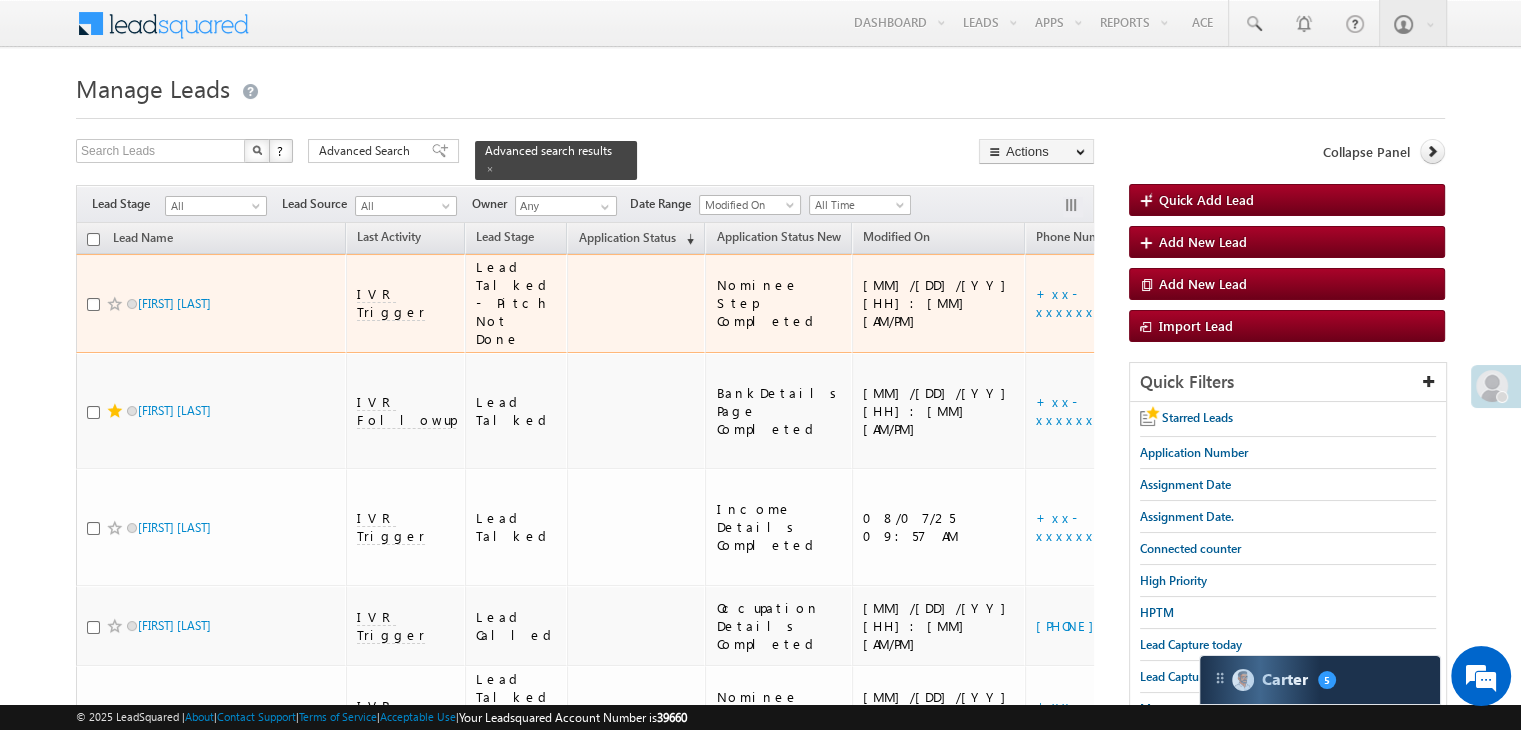 click on "https://angelbroking1-pk3em7sa.customui-test.leadsquared.com?leadId=6434742f-051b-4b9b-954b-3eea443c1b08" at bounding box center (1319, 303) 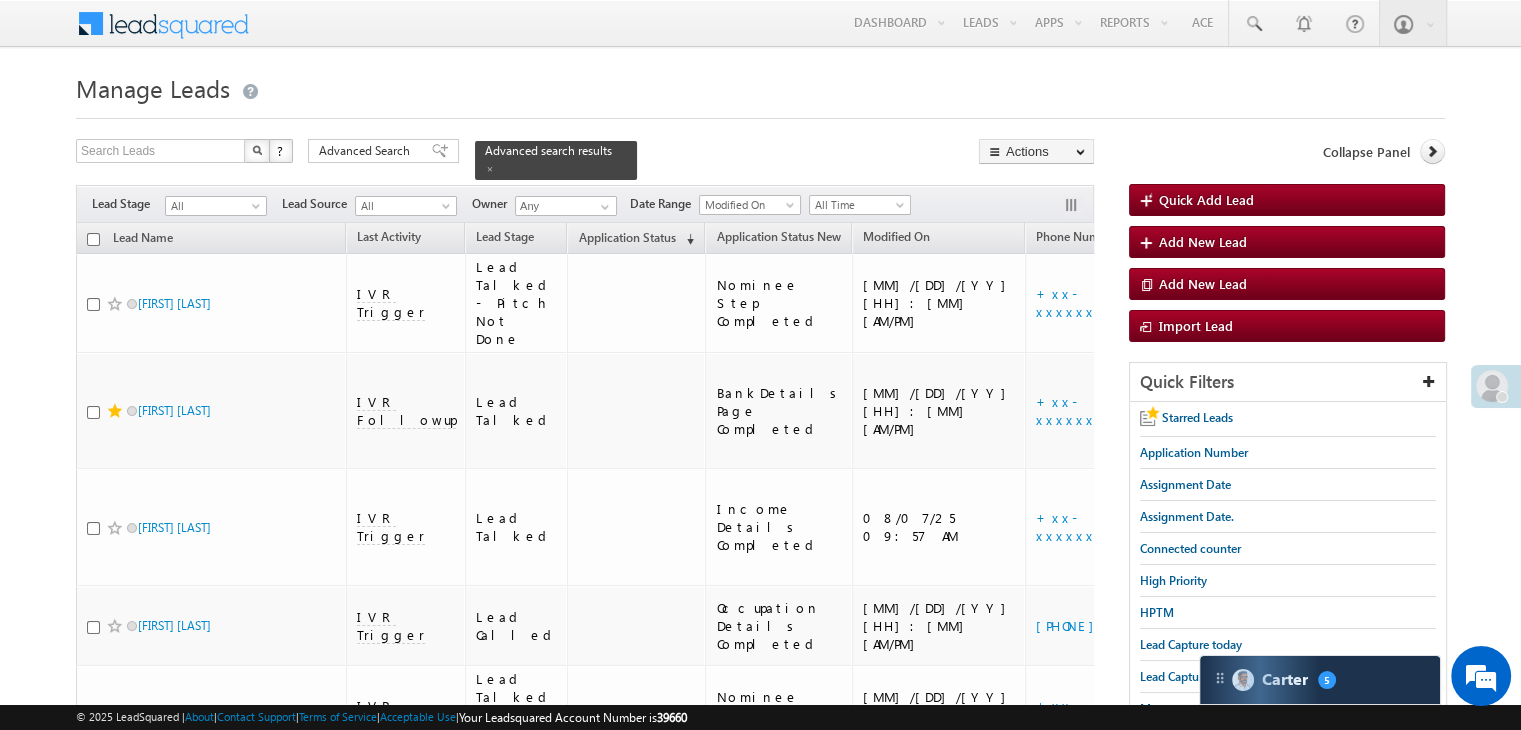 drag, startPoint x: 1078, startPoint y: 278, endPoint x: 852, endPoint y: 129, distance: 270.69724 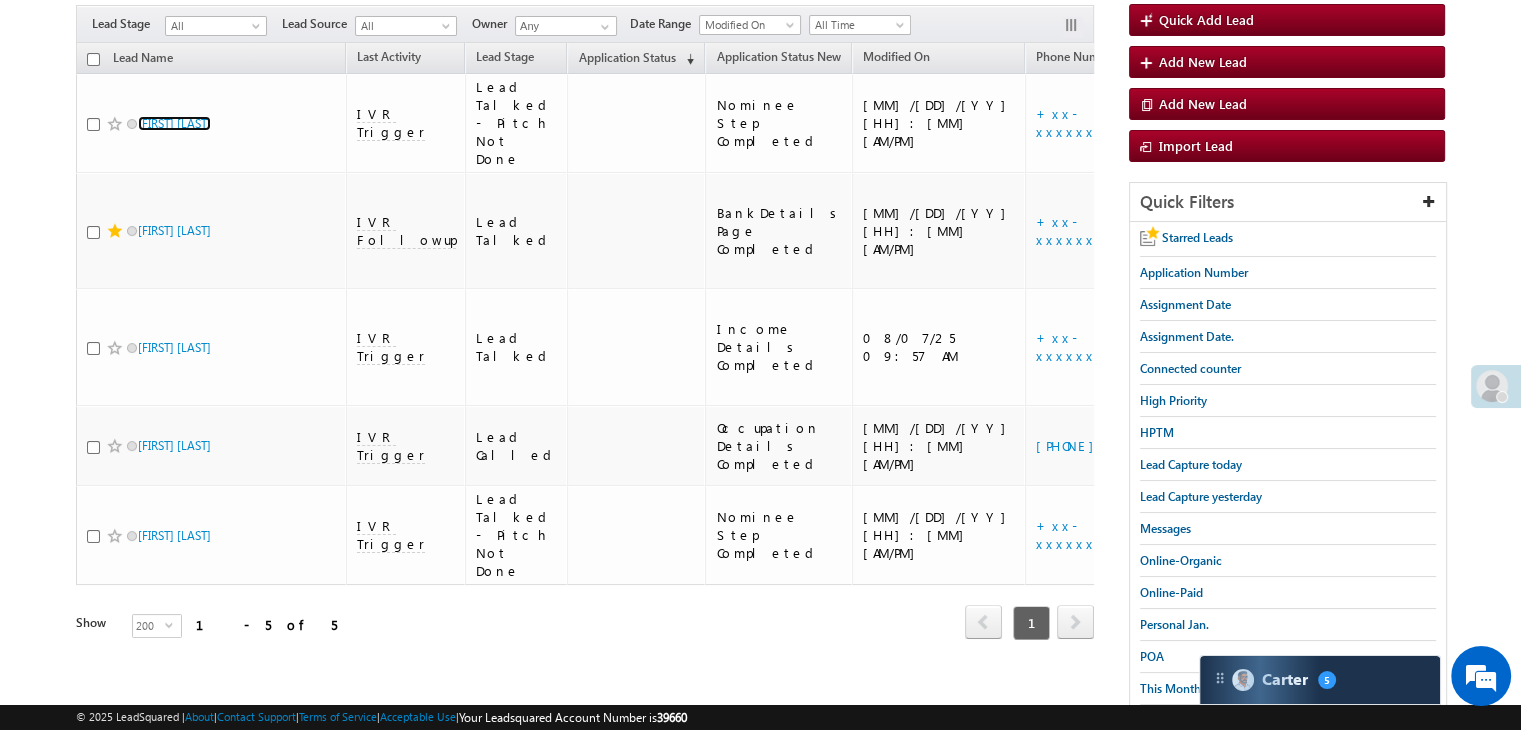 scroll, scrollTop: 0, scrollLeft: 0, axis: both 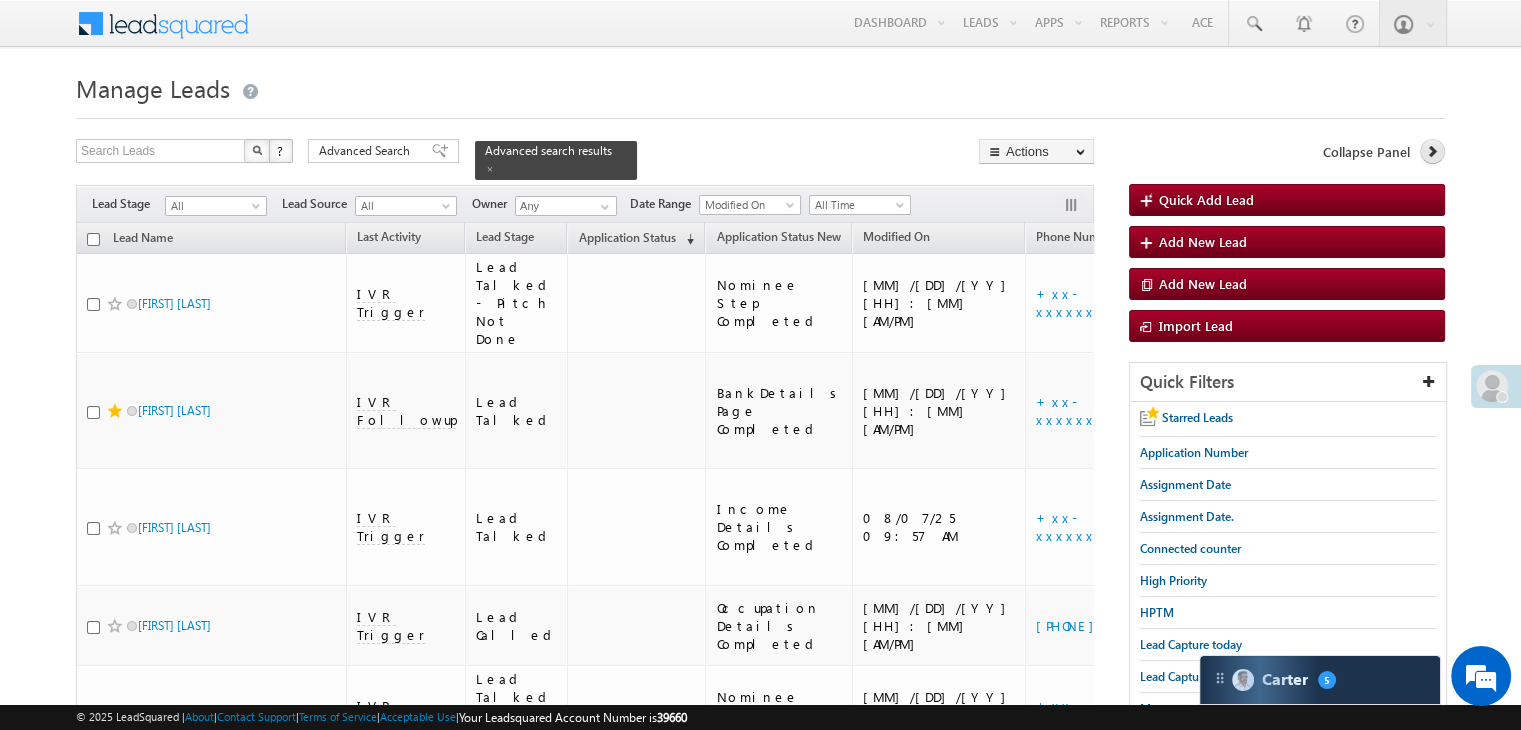 click at bounding box center (1432, 151) 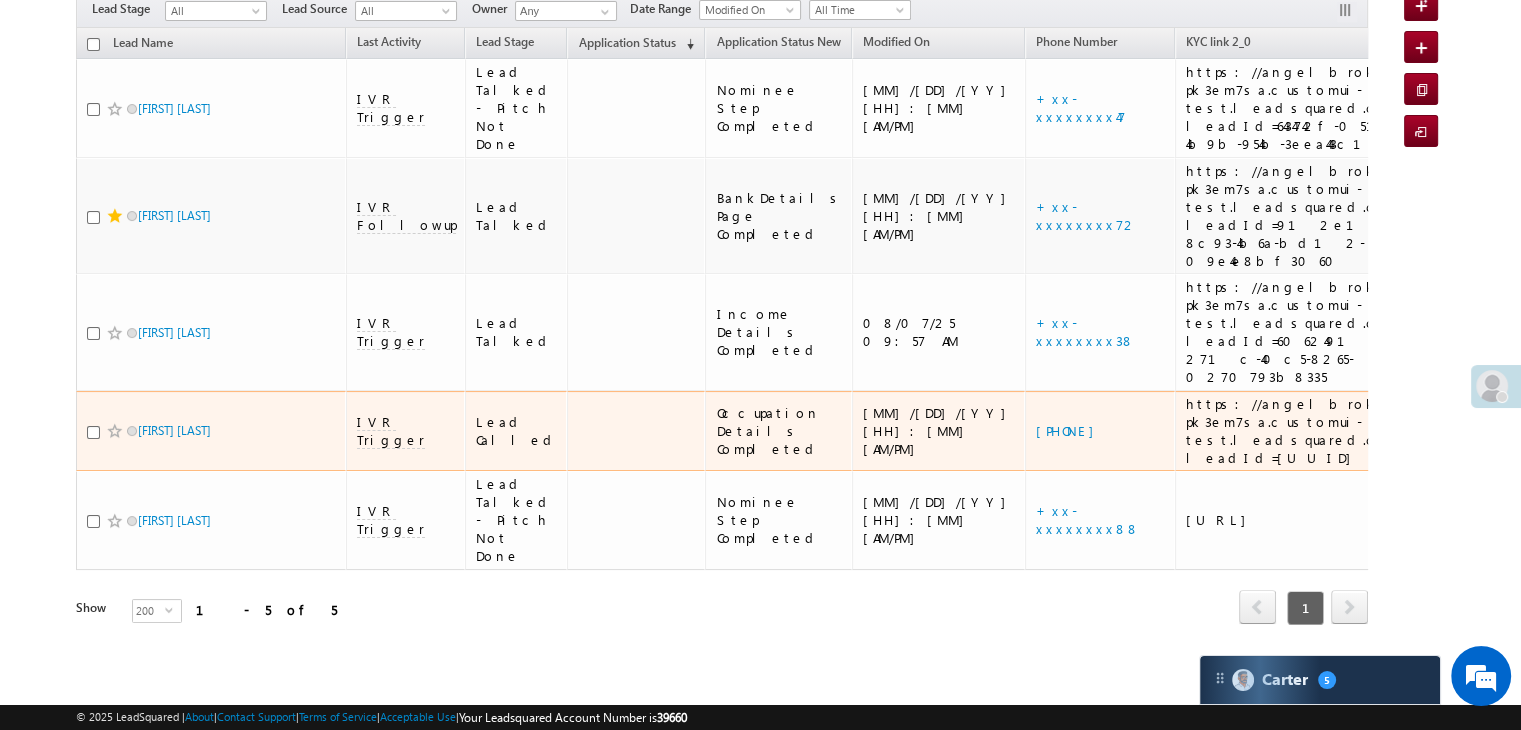 scroll, scrollTop: 267, scrollLeft: 0, axis: vertical 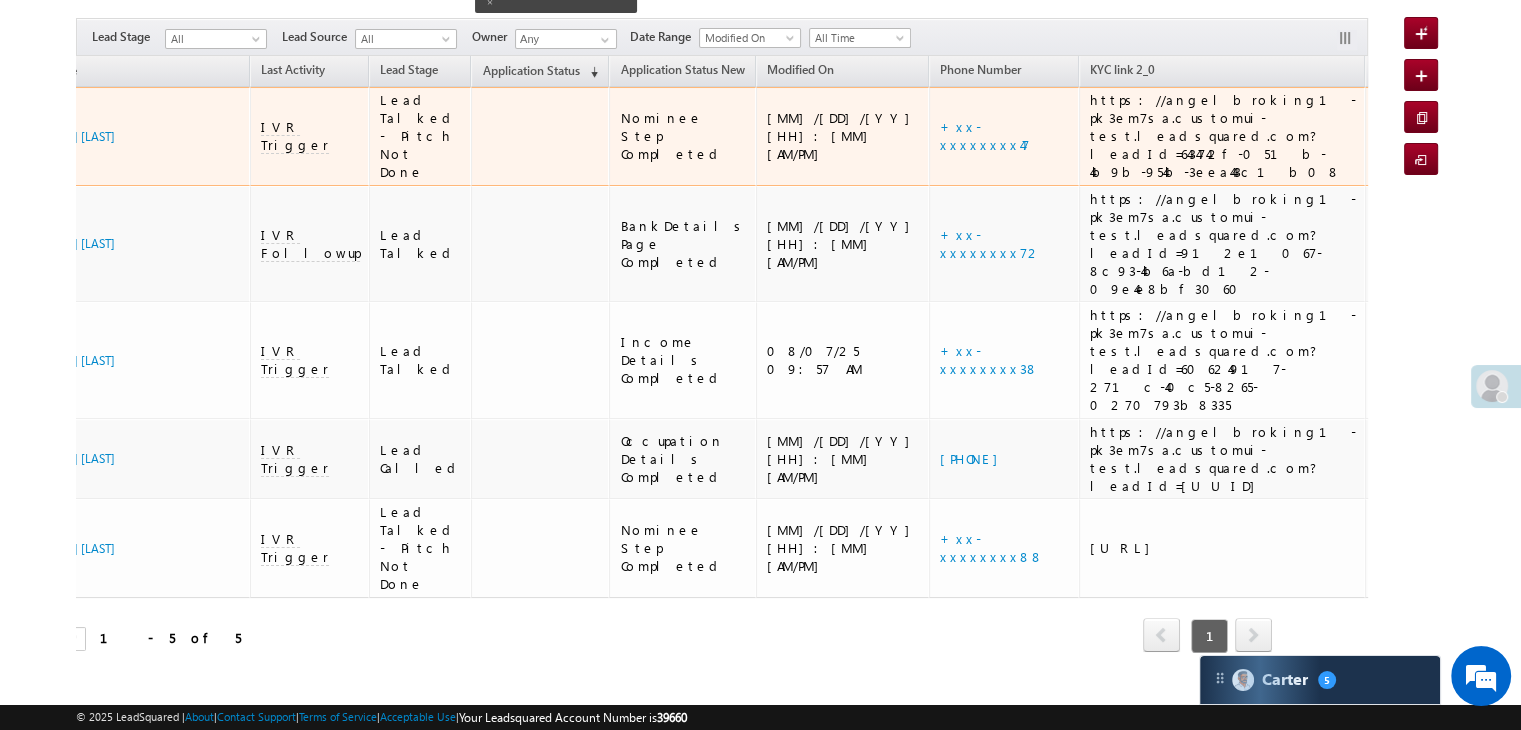 click on "EQ26336079" at bounding box center [1690, 136] 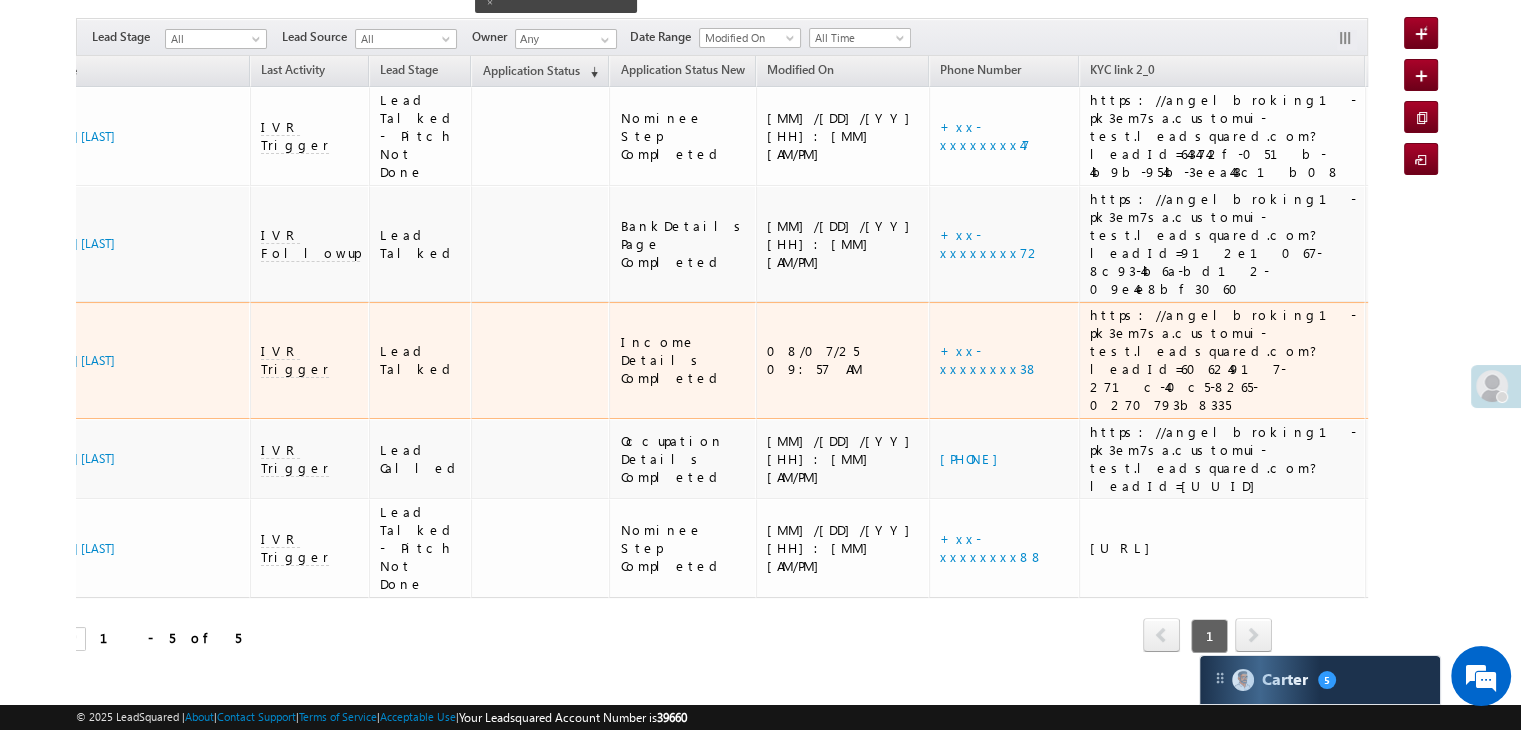 click on "EQ26380581" at bounding box center (1690, 360) 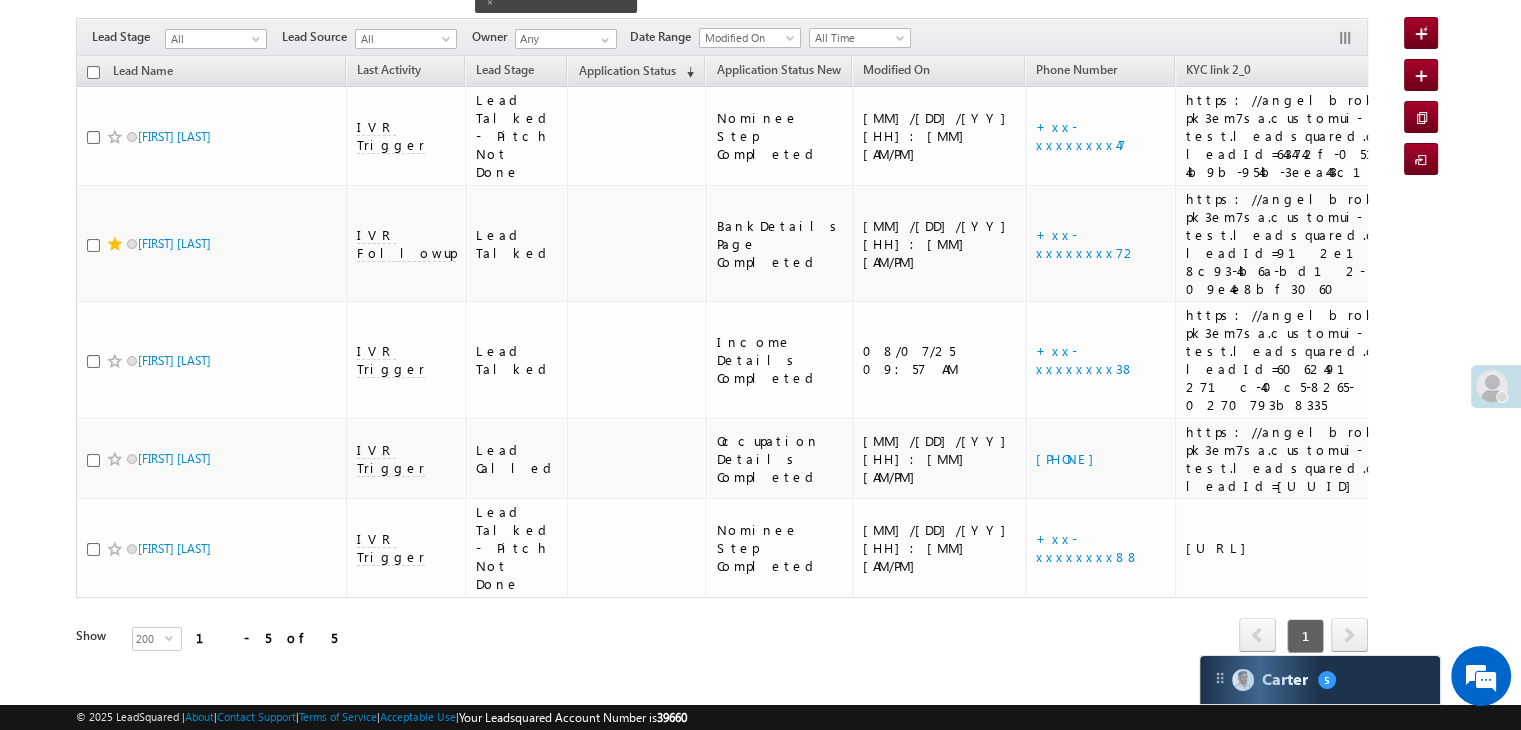 drag, startPoint x: 516, startPoint y: 381, endPoint x: 10, endPoint y: 320, distance: 509.6636 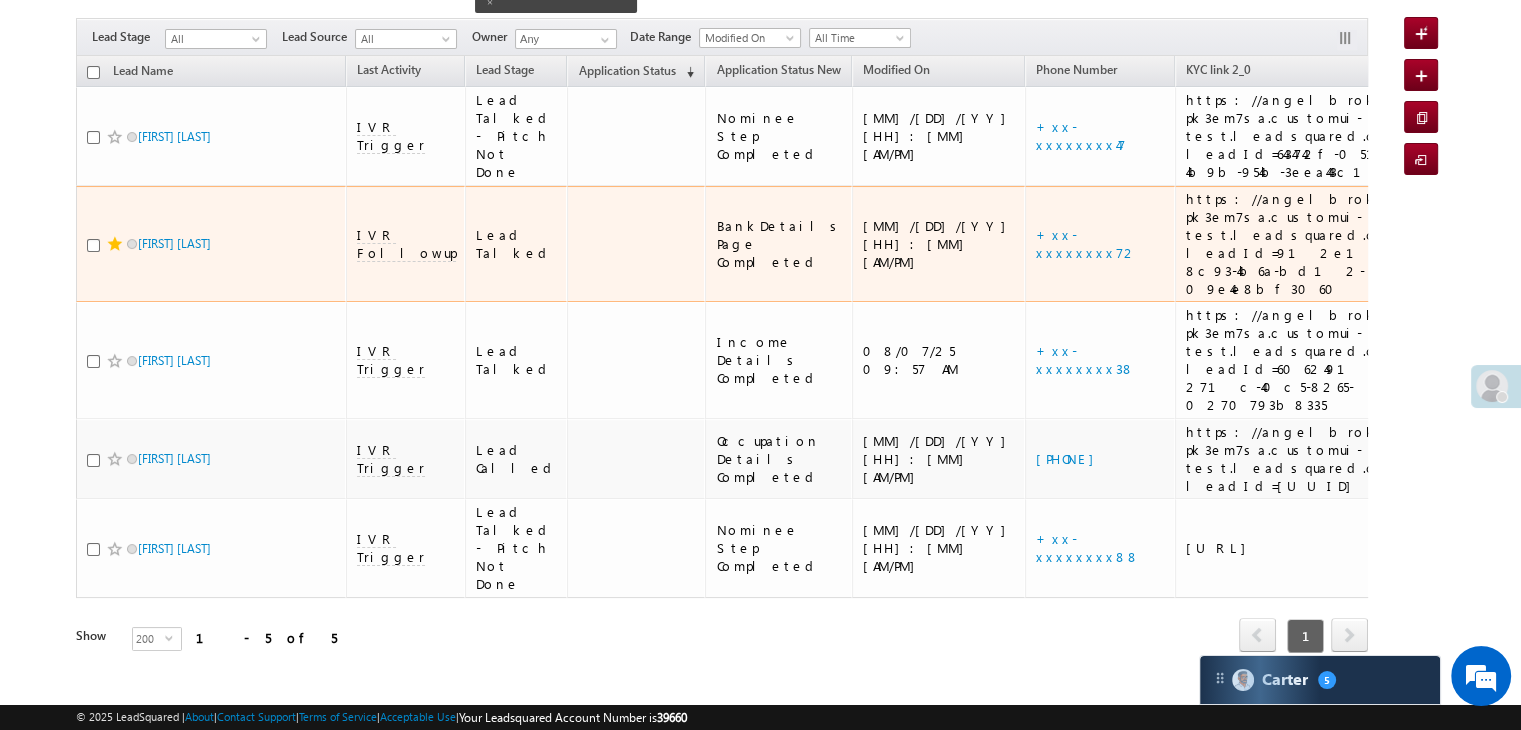 click at bounding box center (115, 244) 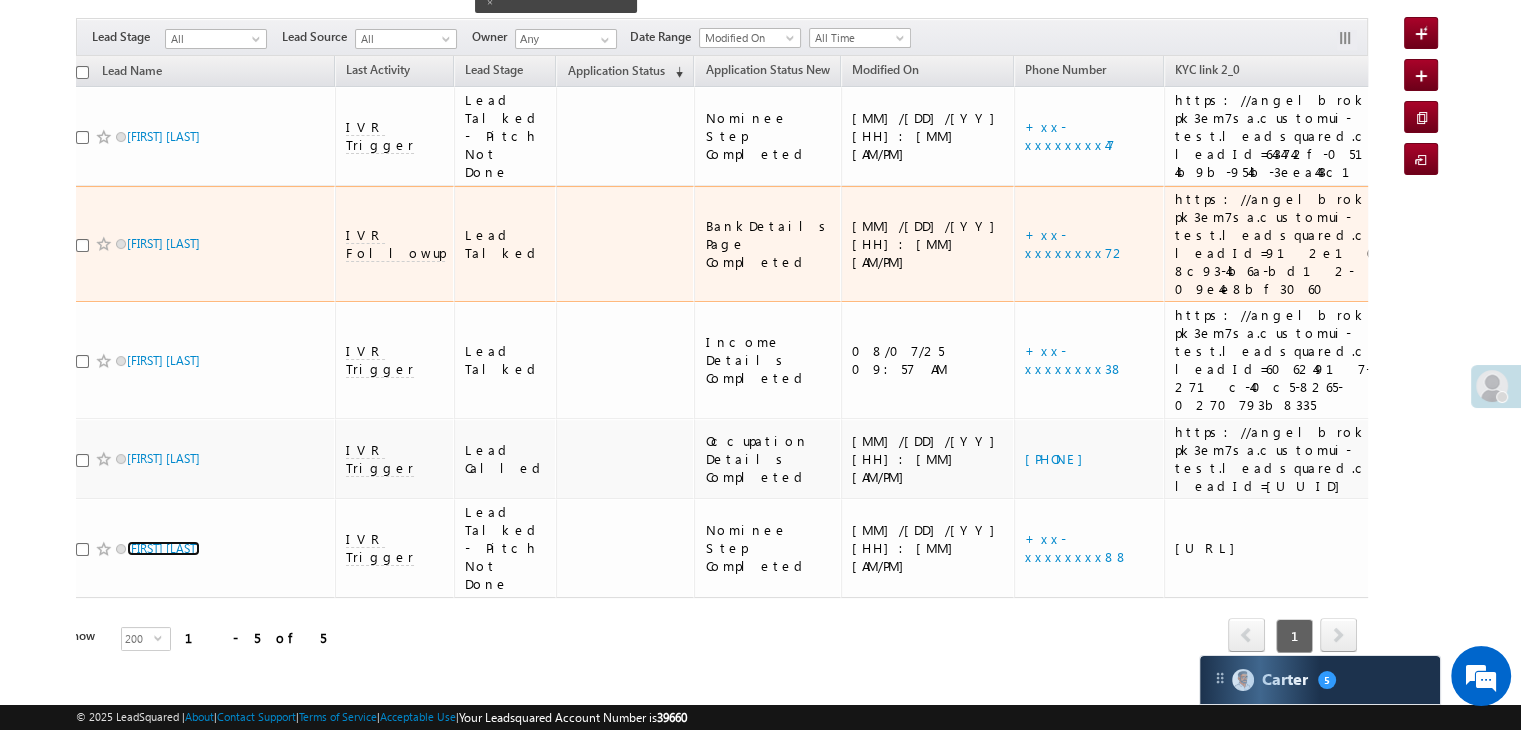 scroll, scrollTop: 0, scrollLeft: 4, axis: horizontal 